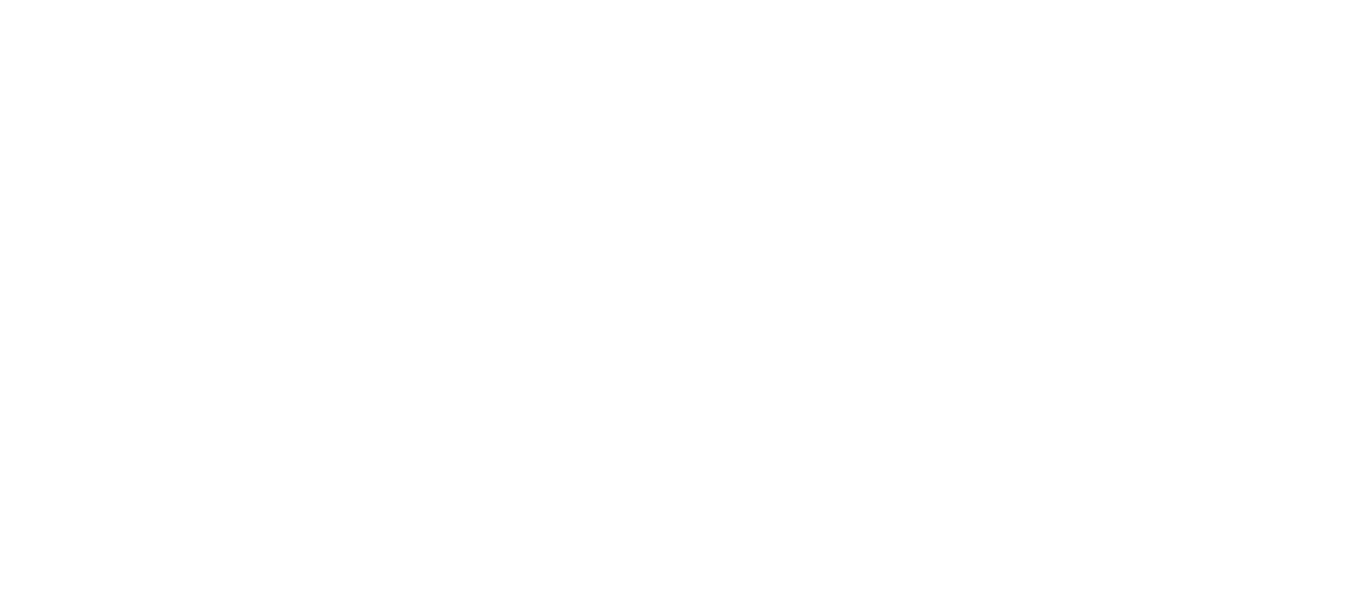 scroll, scrollTop: 0, scrollLeft: 0, axis: both 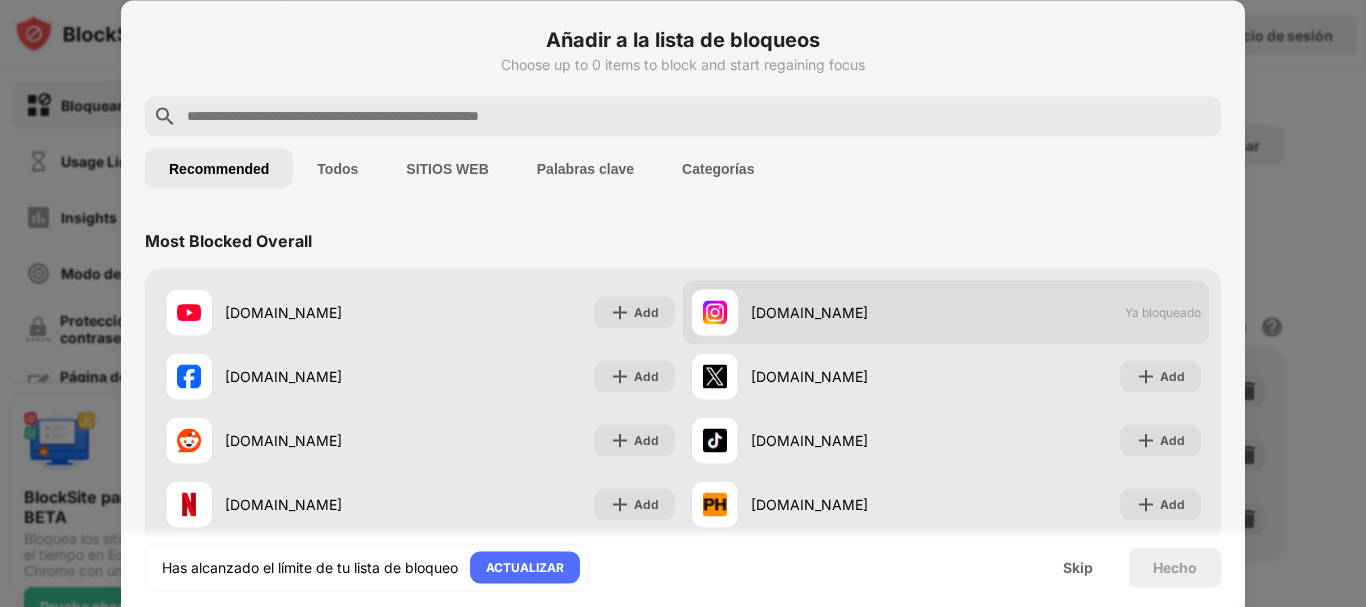 click on "[DOMAIN_NAME]" at bounding box center [848, 312] 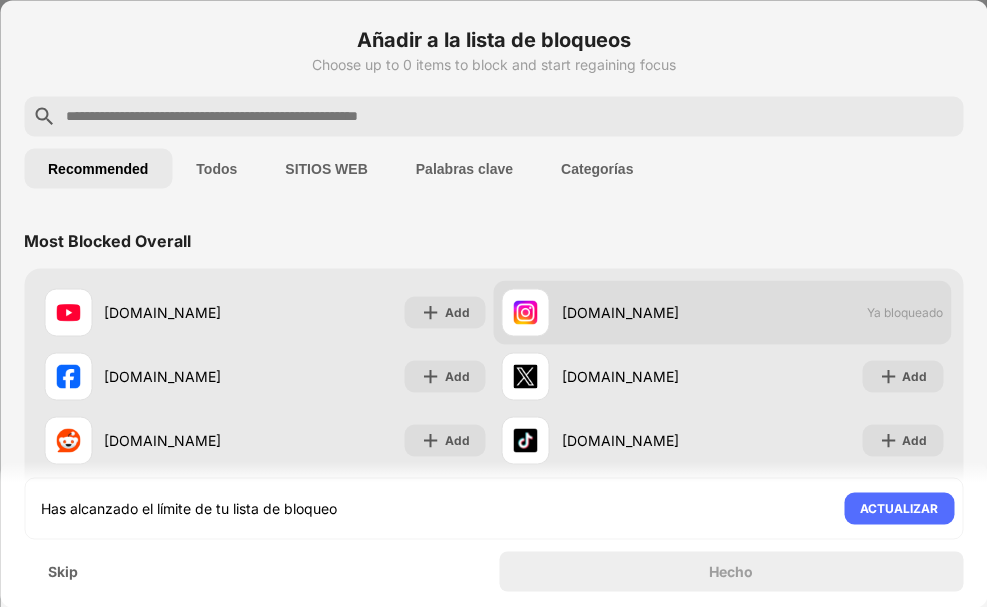 click on "instagram.com Ya bloqueado" at bounding box center (723, 312) 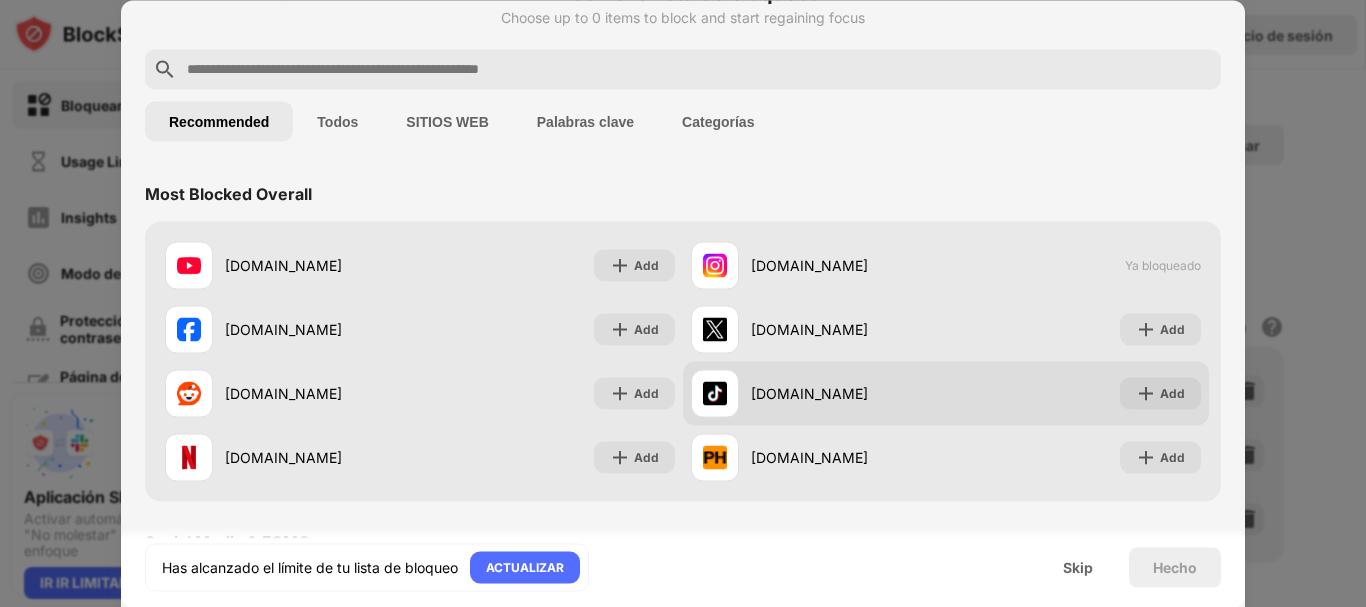 scroll, scrollTop: 0, scrollLeft: 0, axis: both 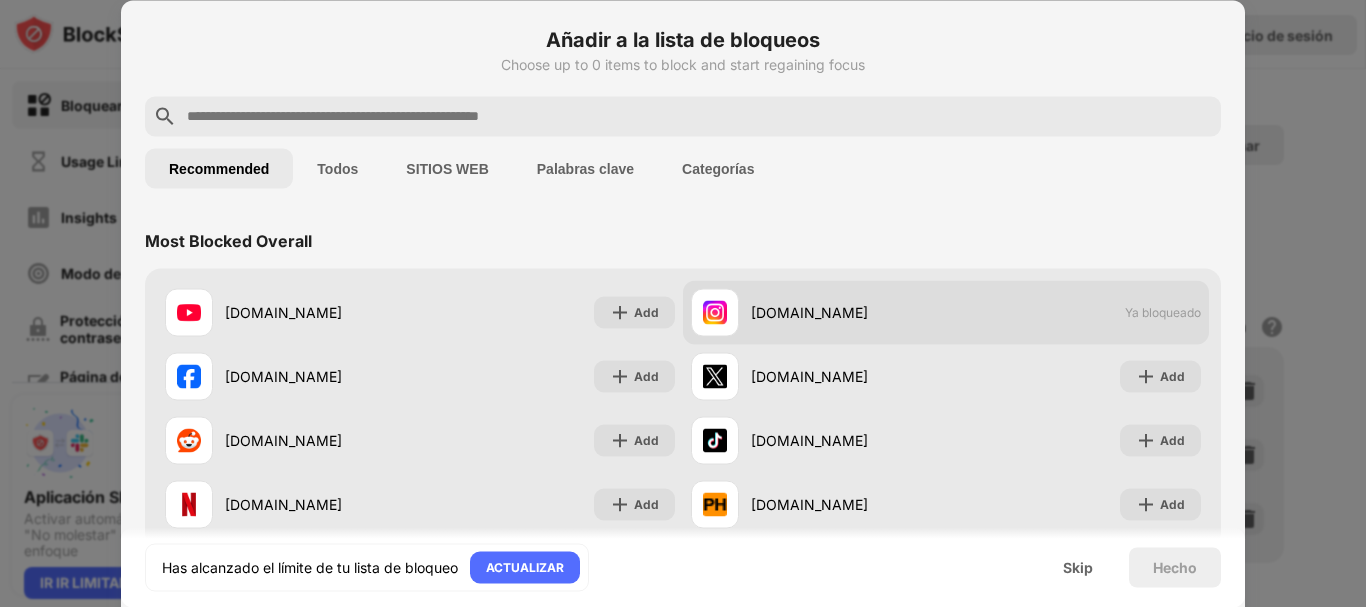 click on "[DOMAIN_NAME]" at bounding box center [848, 312] 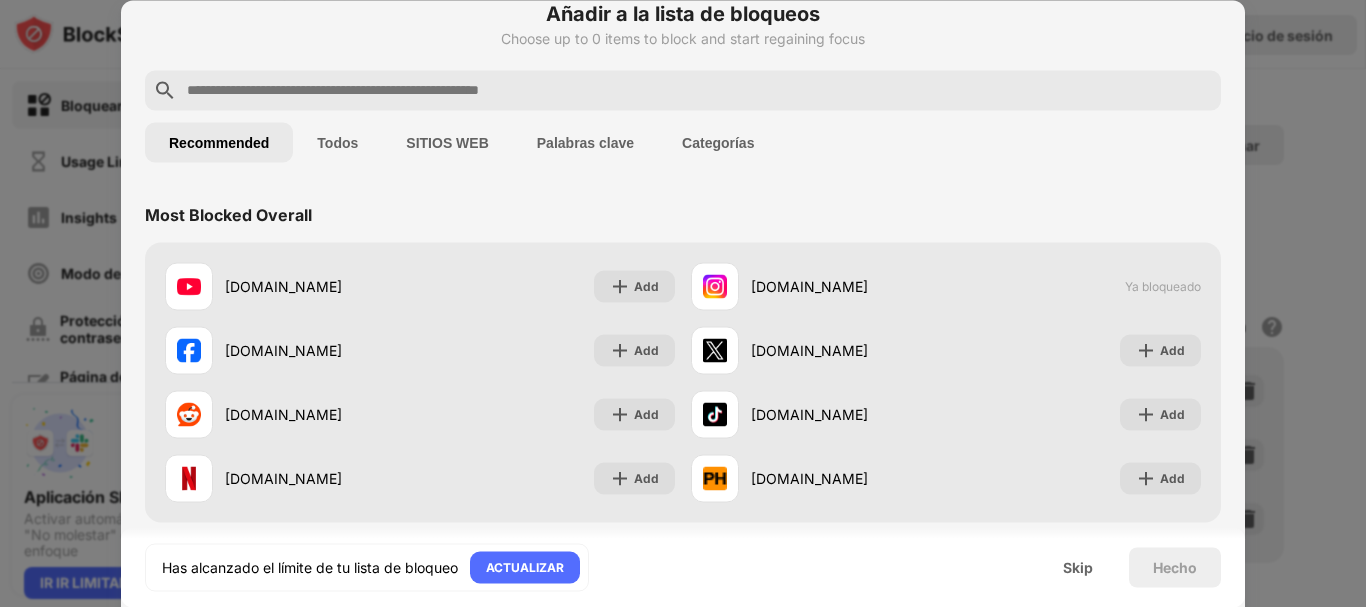 scroll, scrollTop: 0, scrollLeft: 0, axis: both 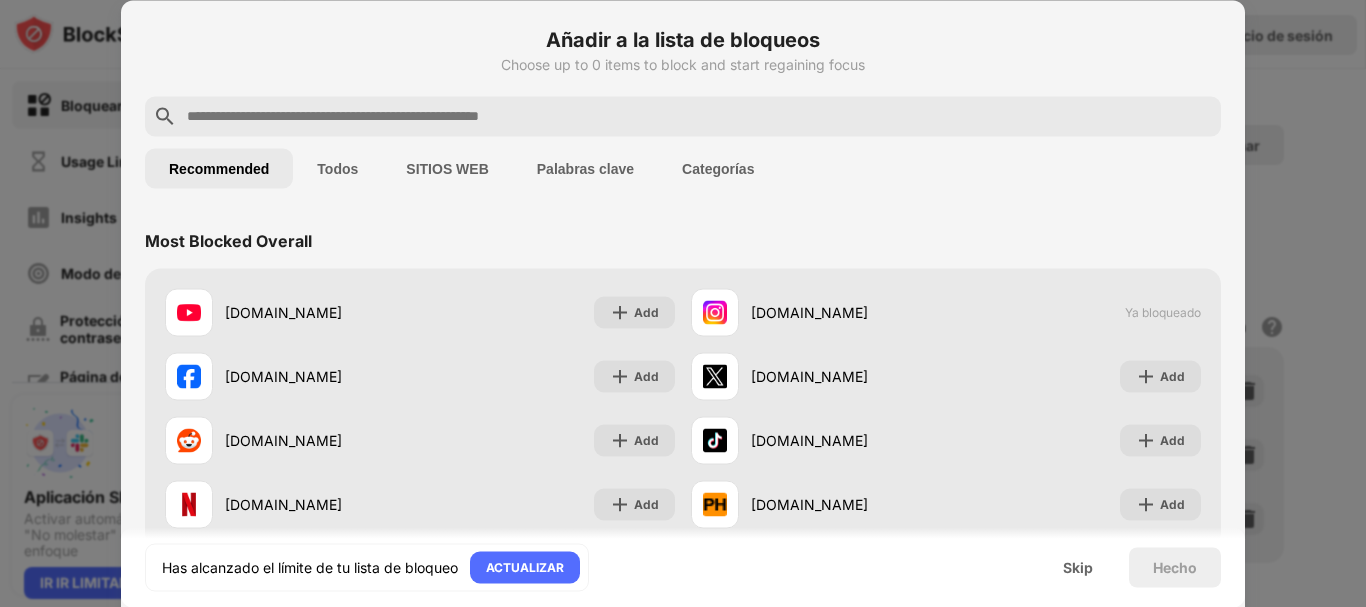 drag, startPoint x: 1315, startPoint y: 86, endPoint x: 1299, endPoint y: 128, distance: 44.94441 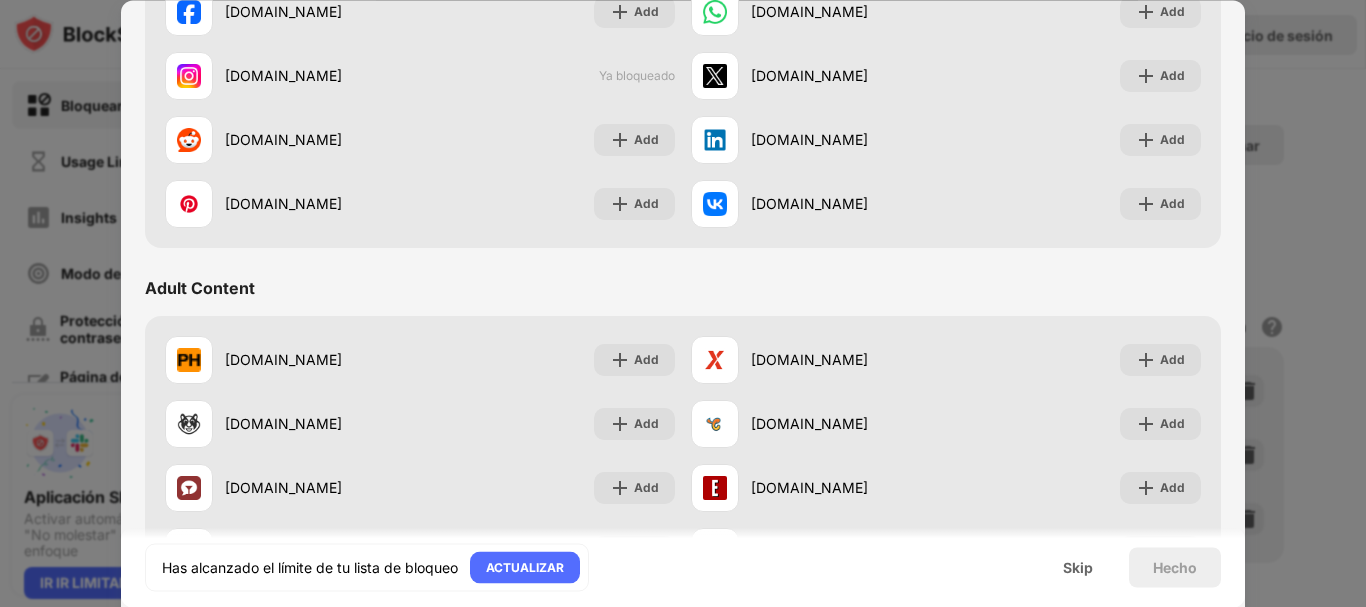 scroll, scrollTop: 700, scrollLeft: 0, axis: vertical 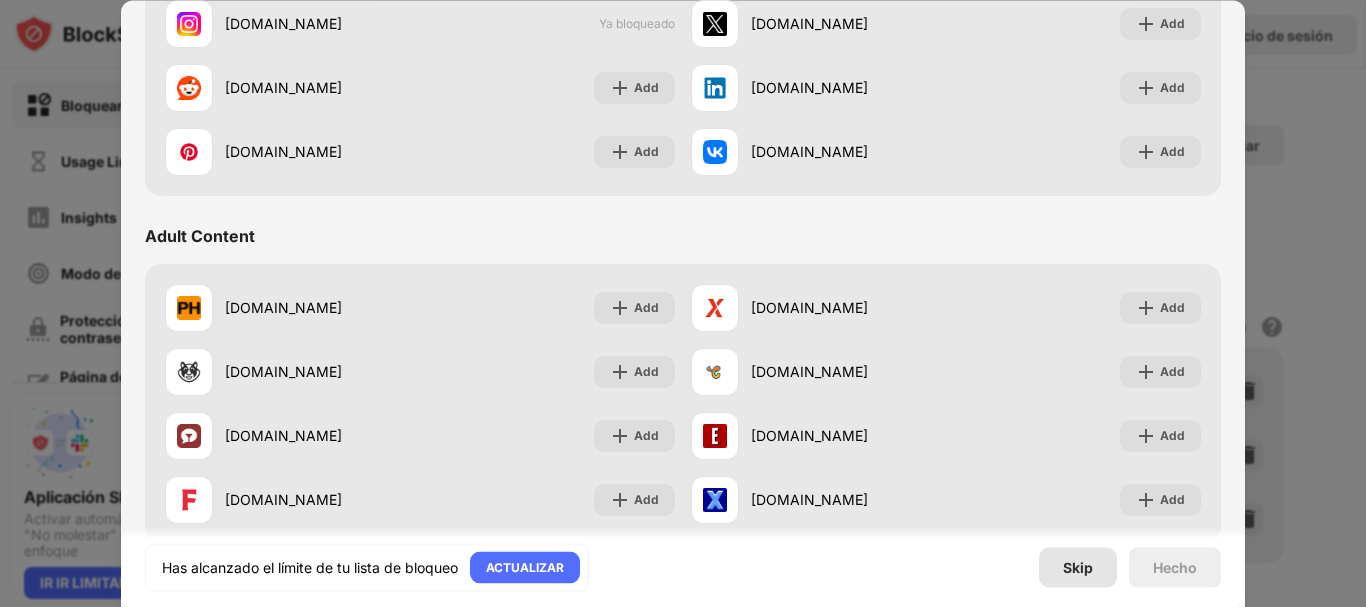 click on "Skip" at bounding box center [1078, 567] 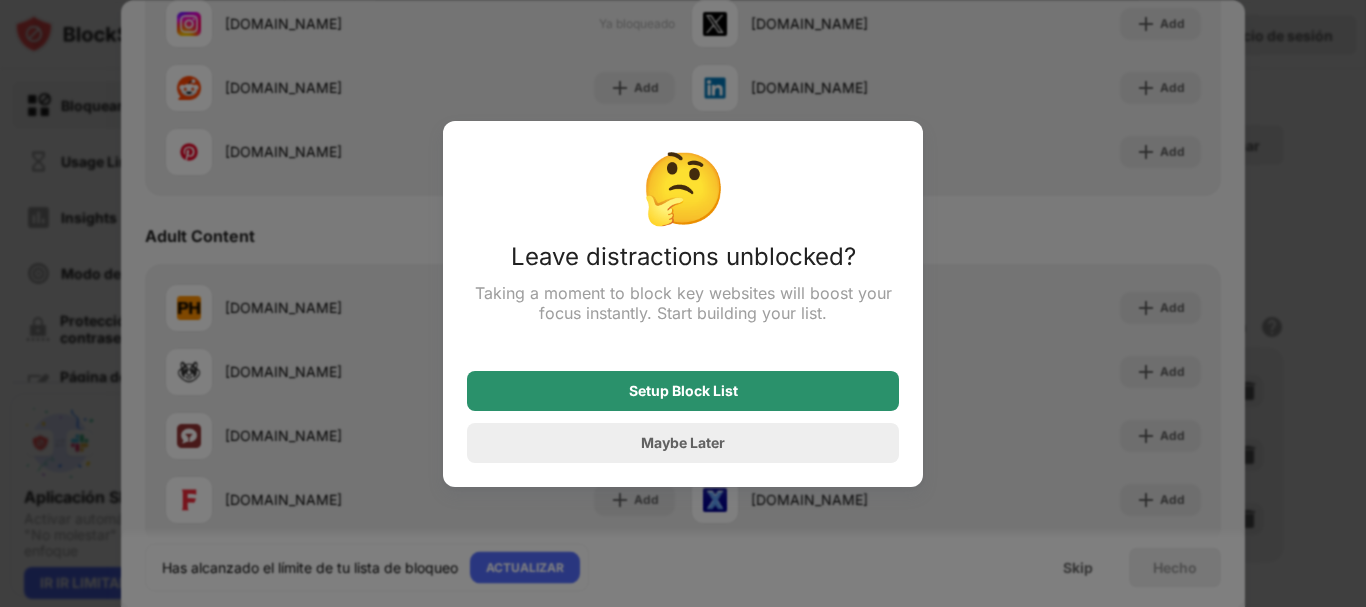 click on "Setup Block List" at bounding box center [683, 391] 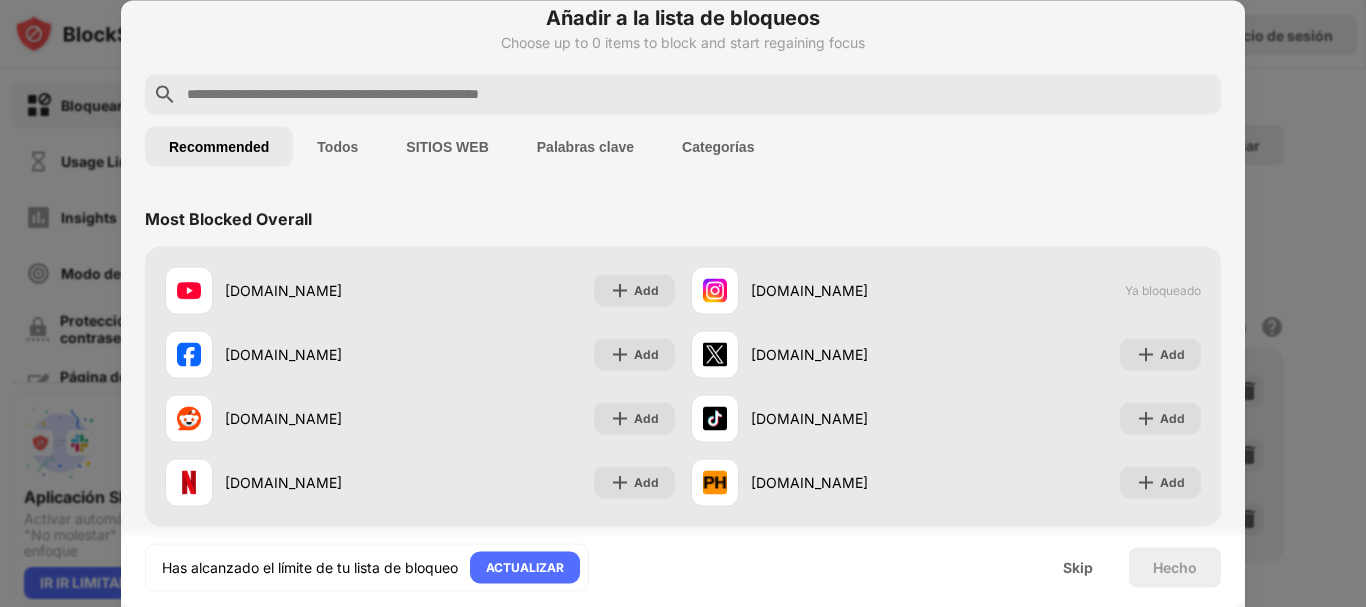 scroll, scrollTop: 0, scrollLeft: 0, axis: both 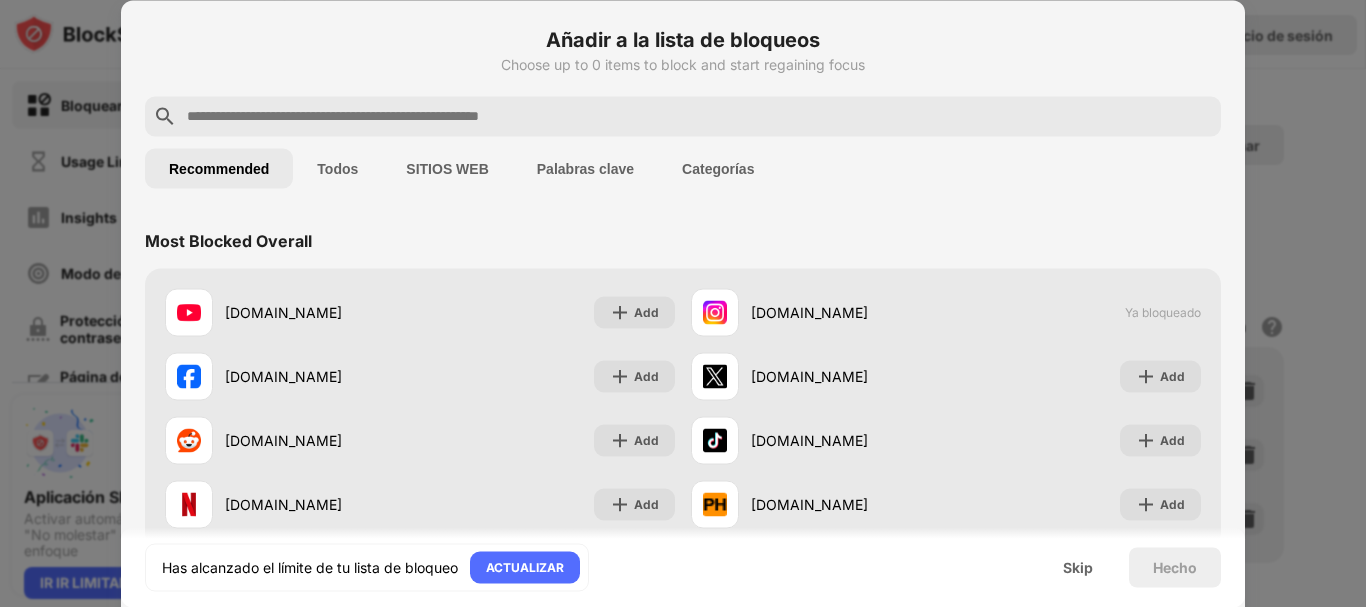 drag, startPoint x: 1139, startPoint y: 250, endPoint x: 1129, endPoint y: 263, distance: 16.40122 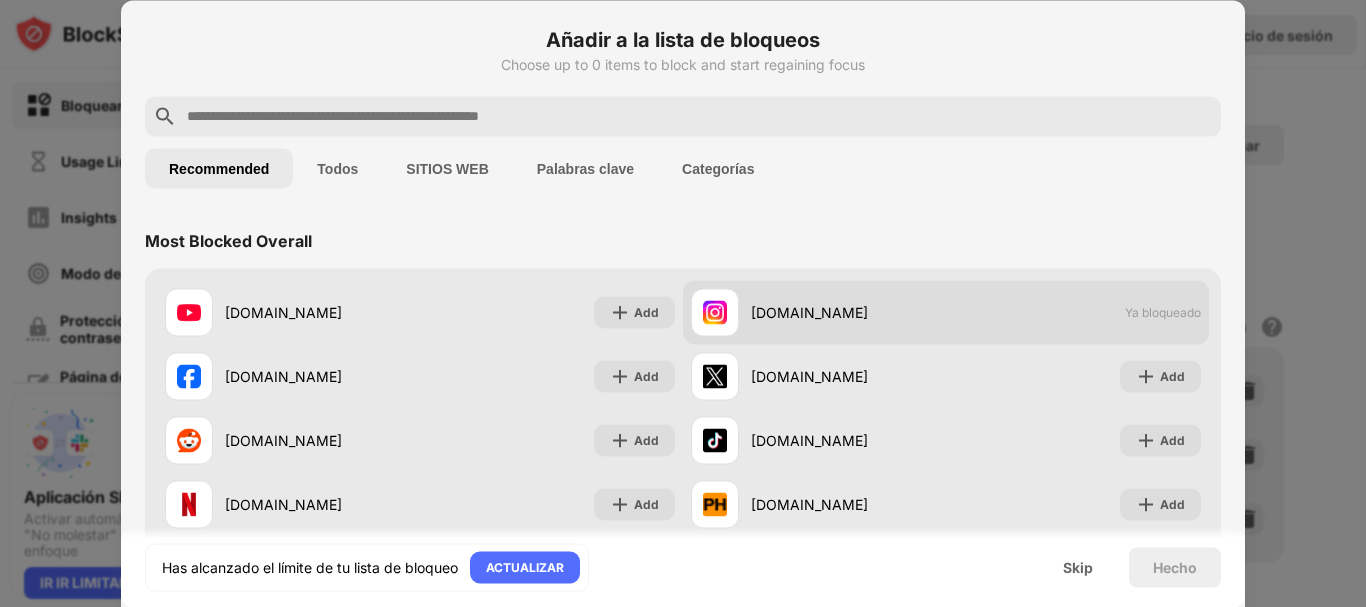 click on "instagram.com Ya bloqueado" at bounding box center [946, 312] 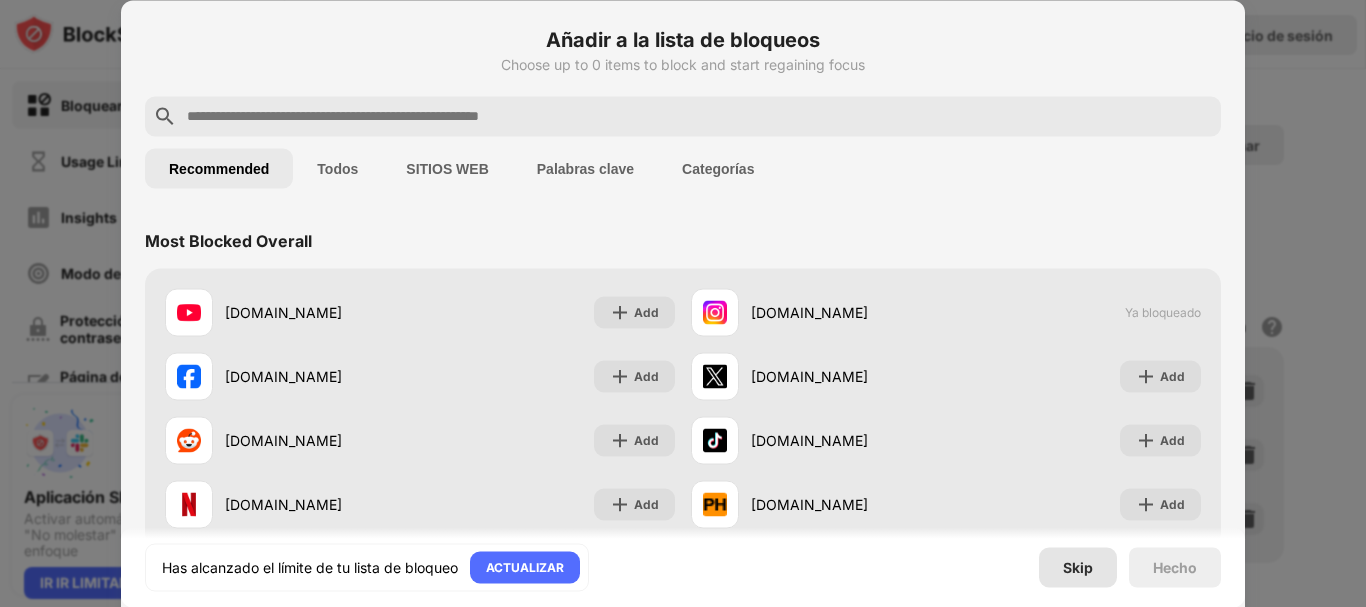 click on "Skip" at bounding box center [1078, 567] 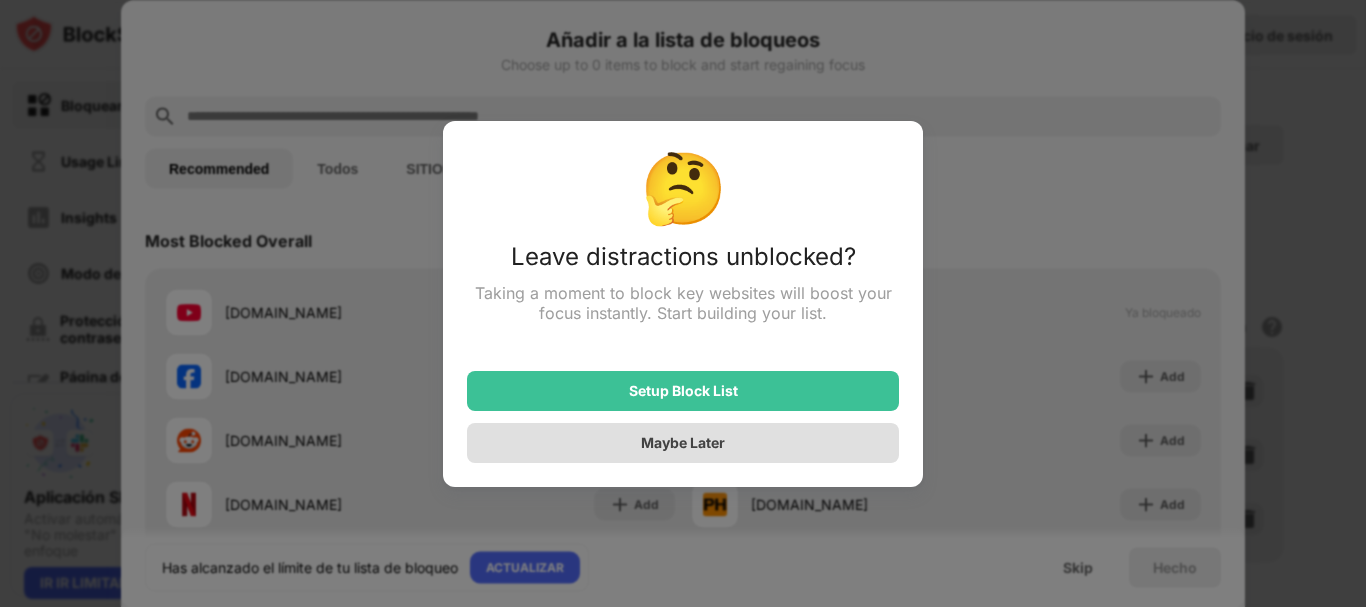 click on "Maybe Later" at bounding box center [683, 443] 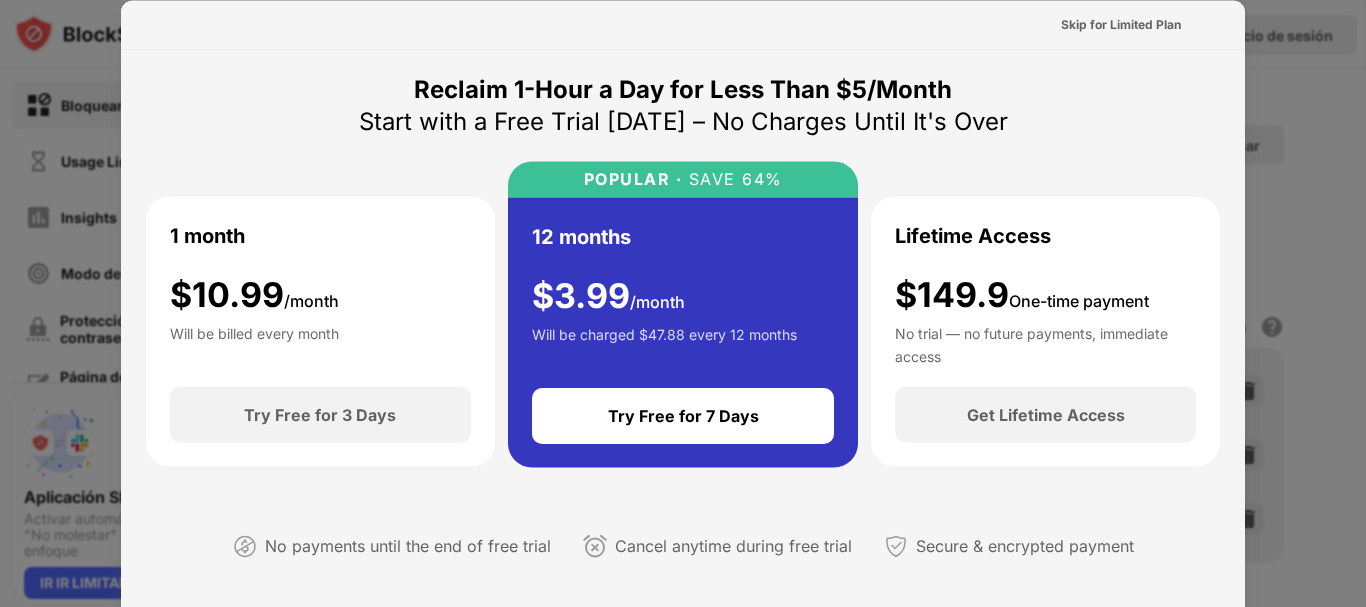 click at bounding box center (683, 303) 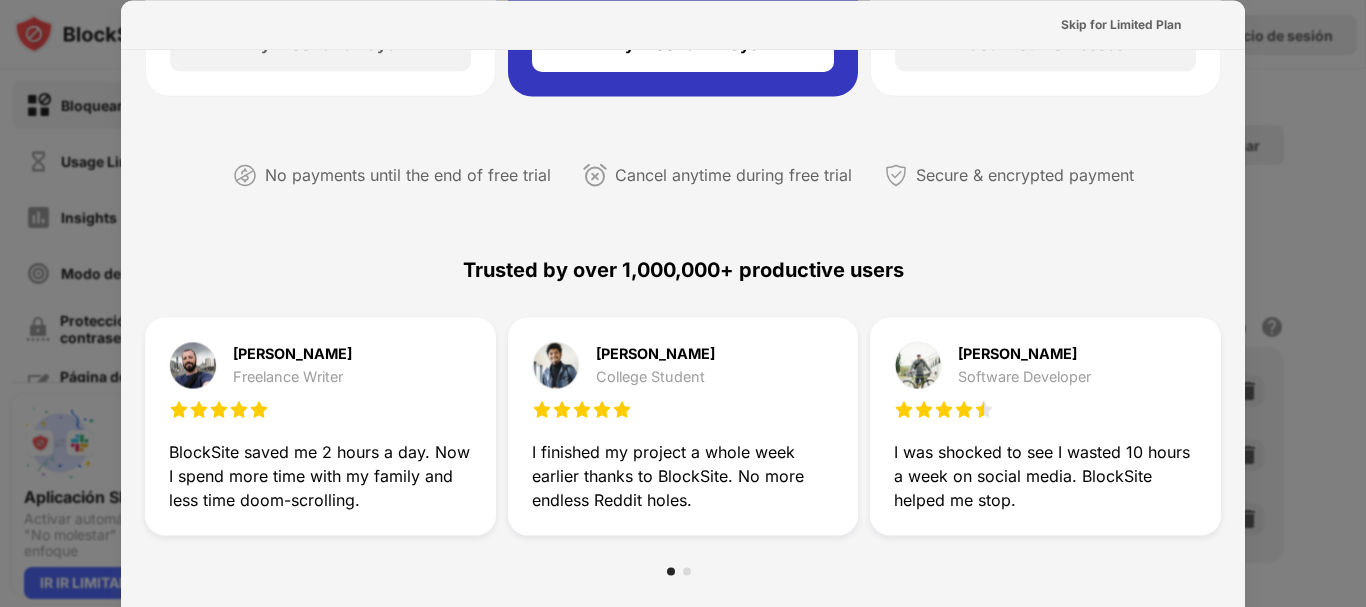 scroll, scrollTop: 0, scrollLeft: 0, axis: both 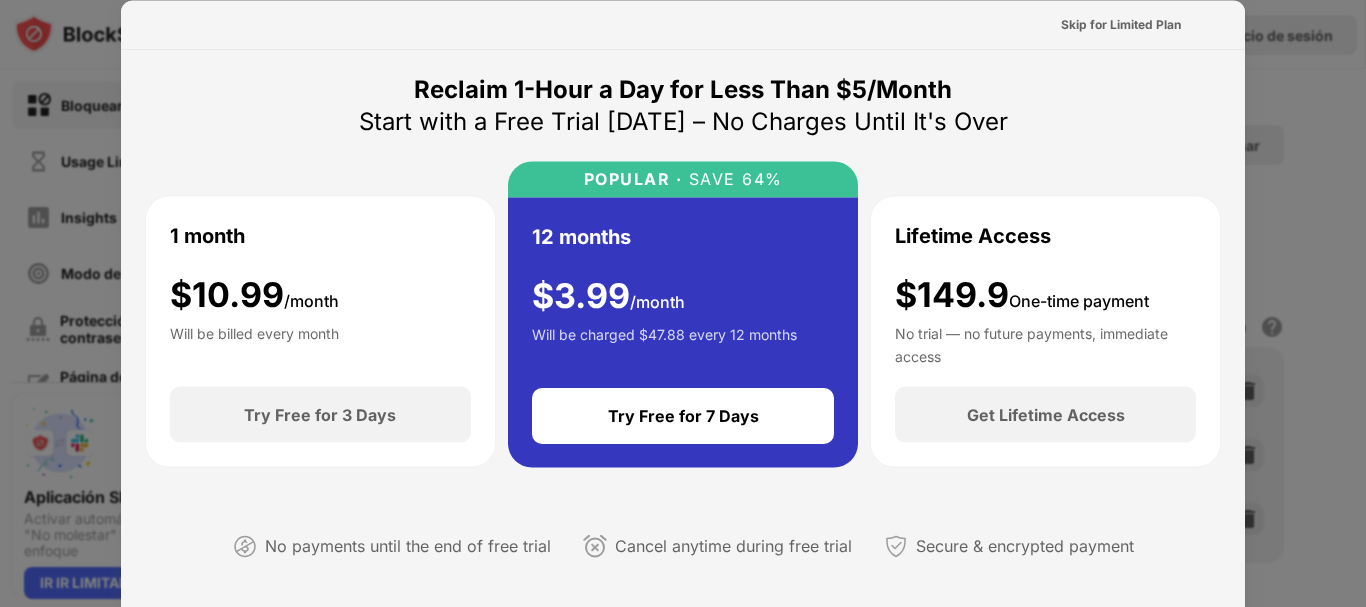 click at bounding box center [683, 303] 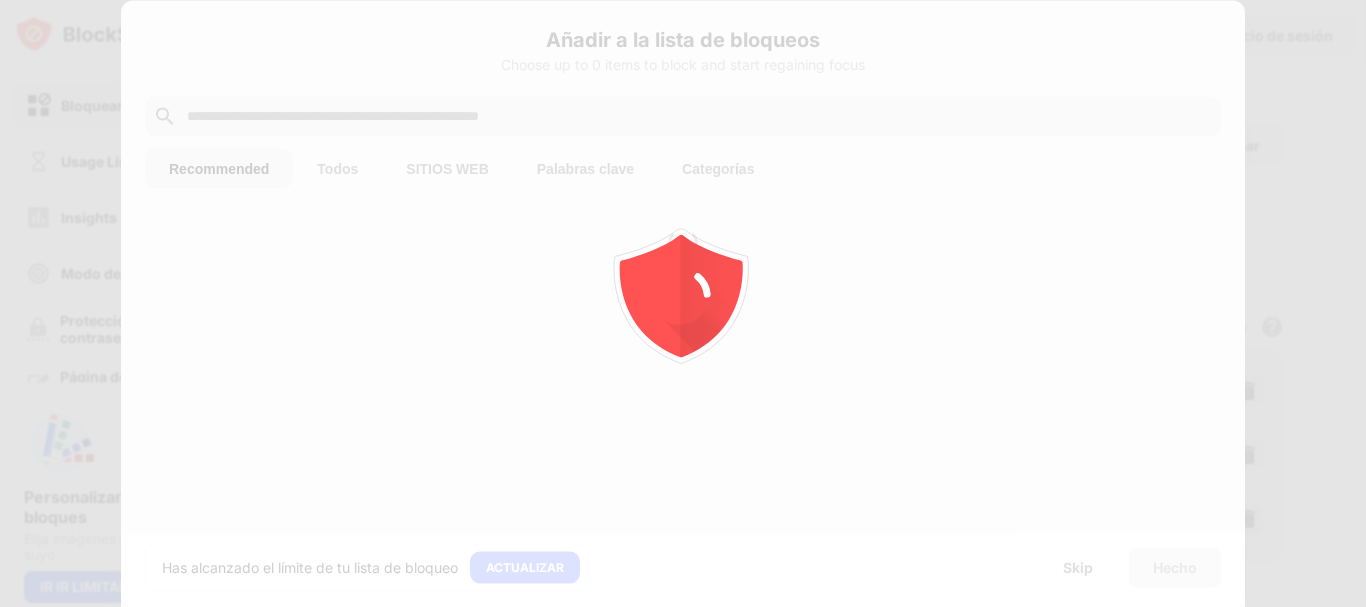 scroll, scrollTop: 0, scrollLeft: 0, axis: both 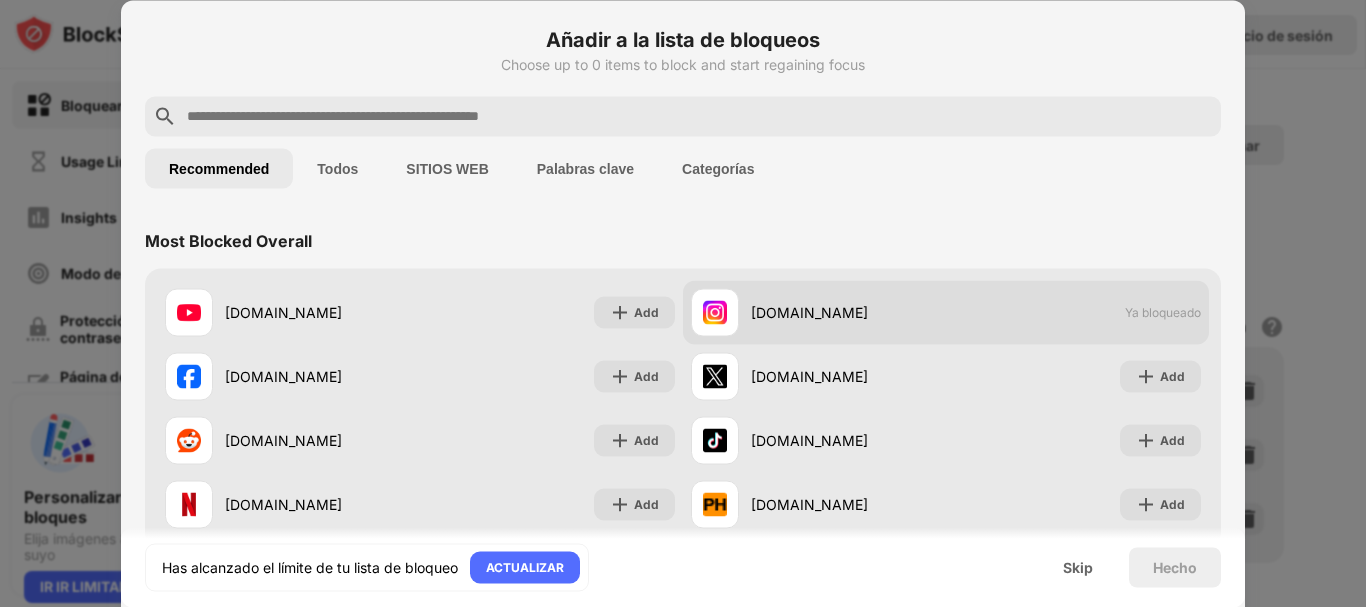 drag, startPoint x: 930, startPoint y: 304, endPoint x: 864, endPoint y: 305, distance: 66.007576 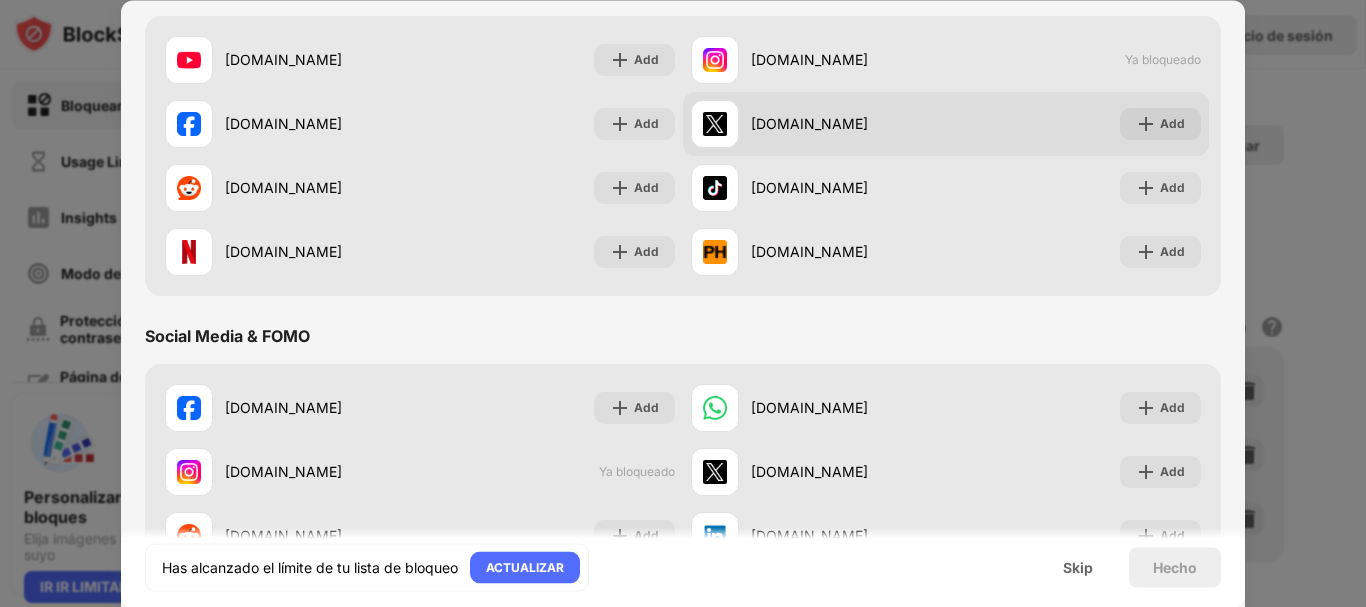 scroll, scrollTop: 400, scrollLeft: 0, axis: vertical 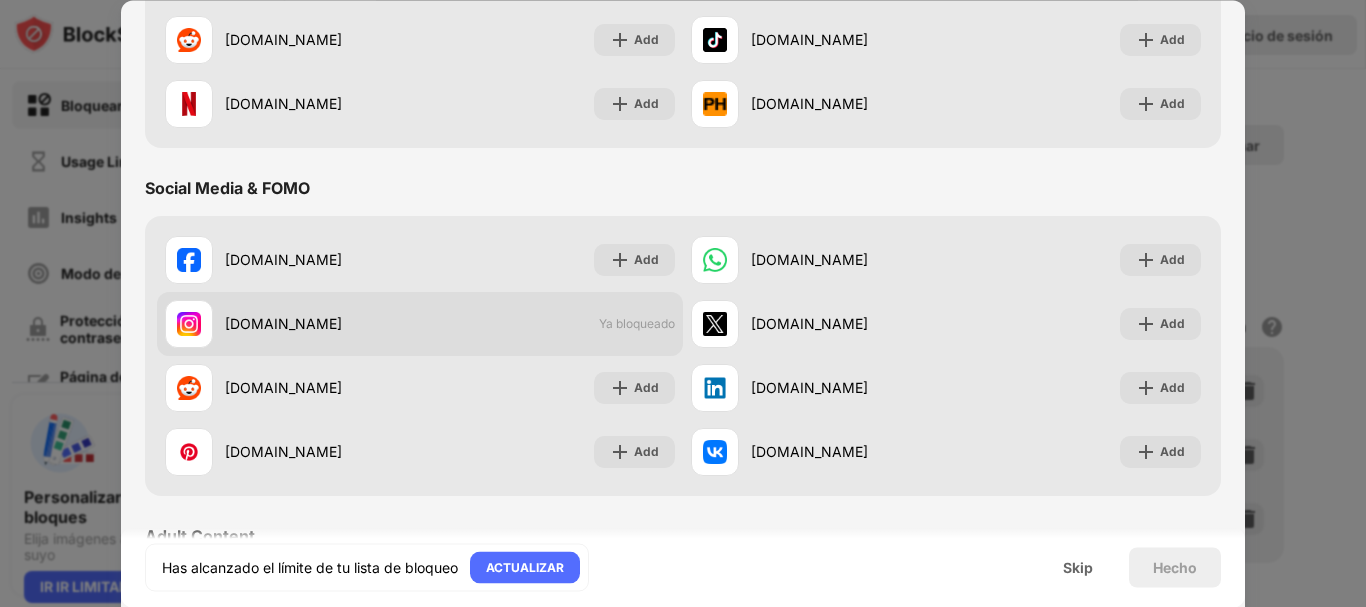 click on "Ya bloqueado" at bounding box center (637, 324) 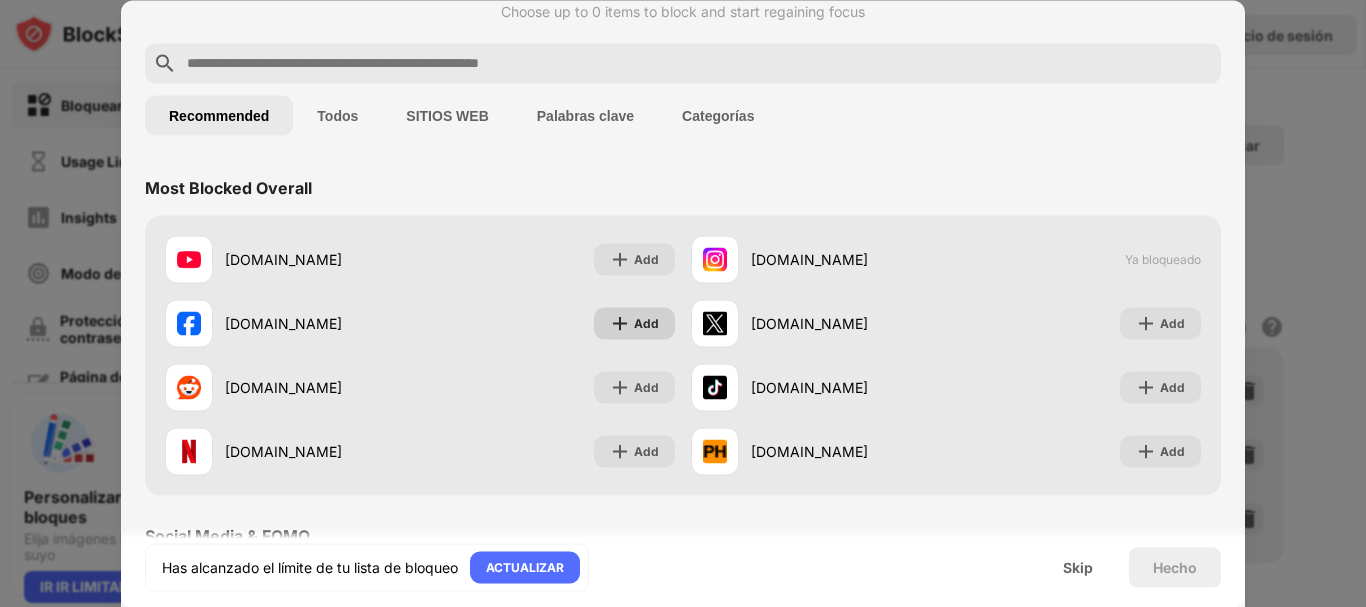 scroll, scrollTop: 0, scrollLeft: 0, axis: both 